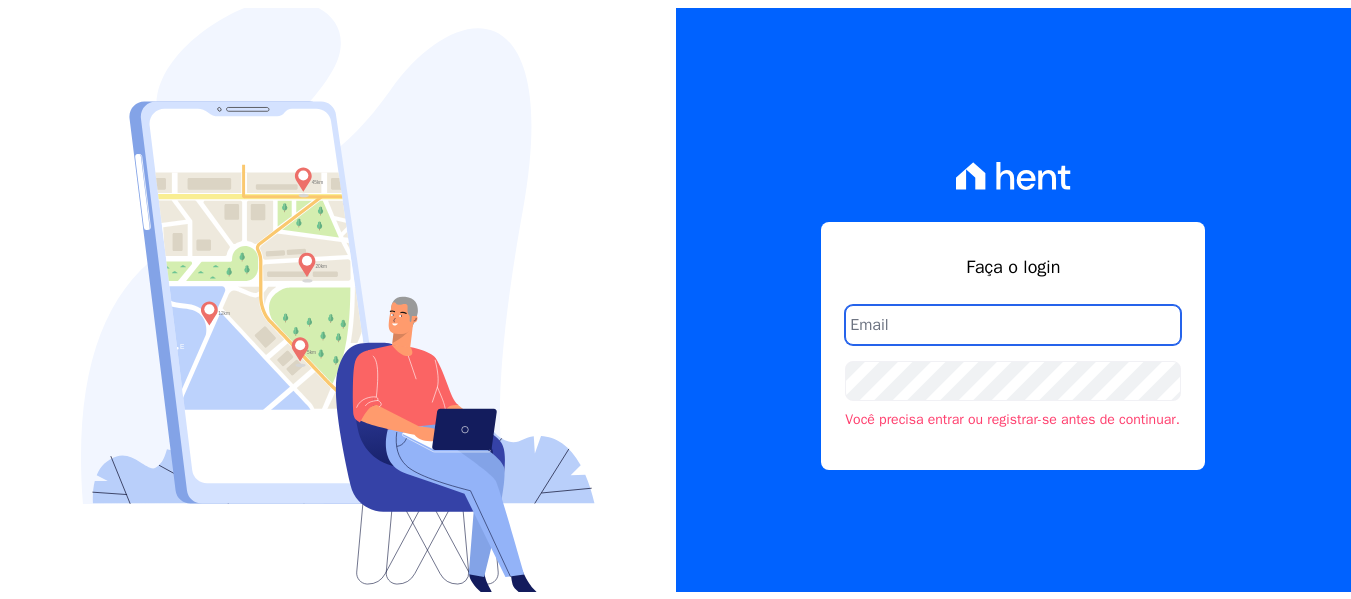 scroll, scrollTop: 0, scrollLeft: 0, axis: both 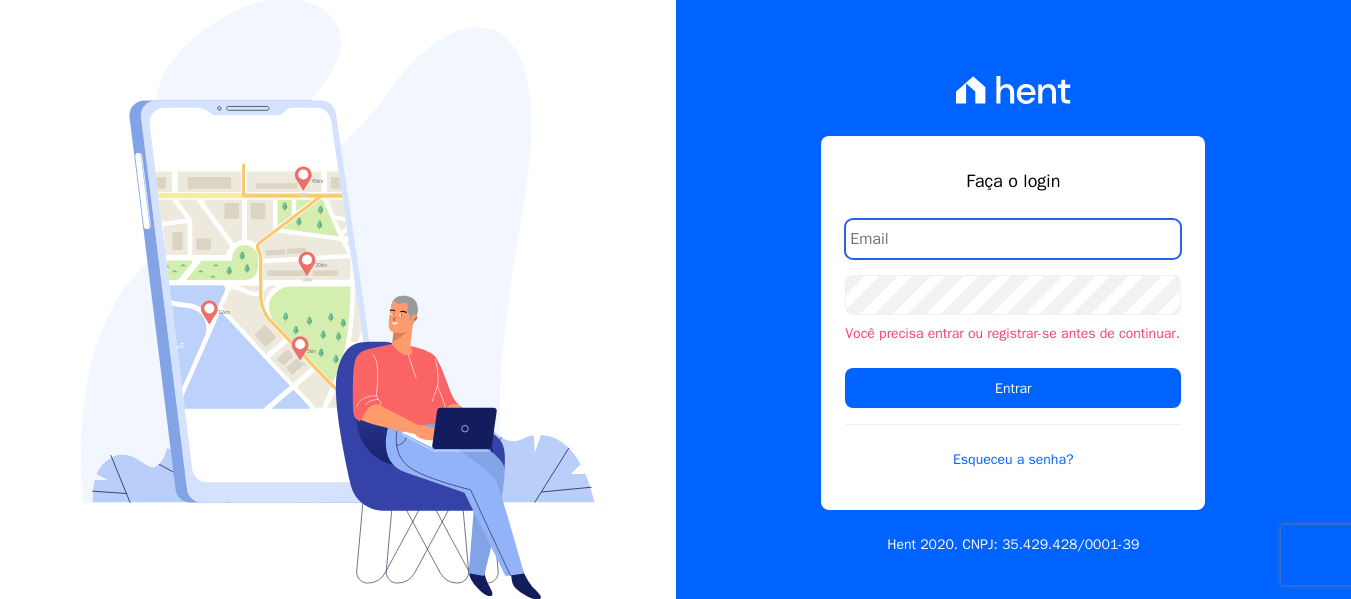 drag, startPoint x: 916, startPoint y: 240, endPoint x: 949, endPoint y: 258, distance: 37.589893 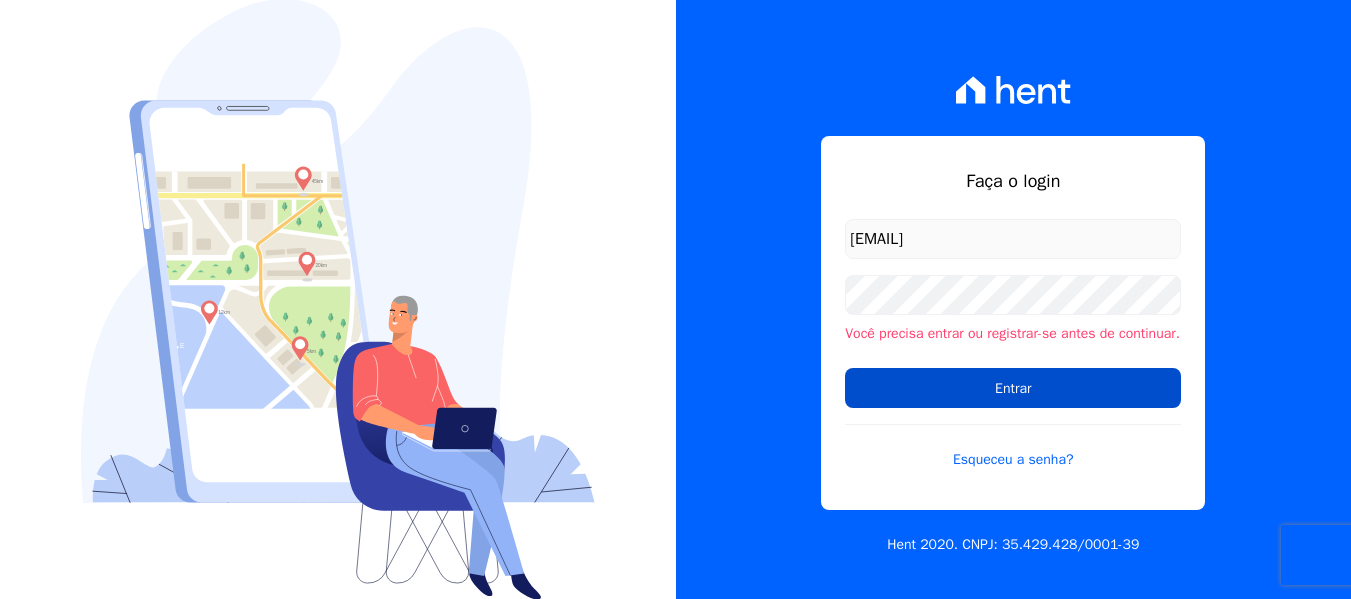 click on "Entrar" at bounding box center [1013, 388] 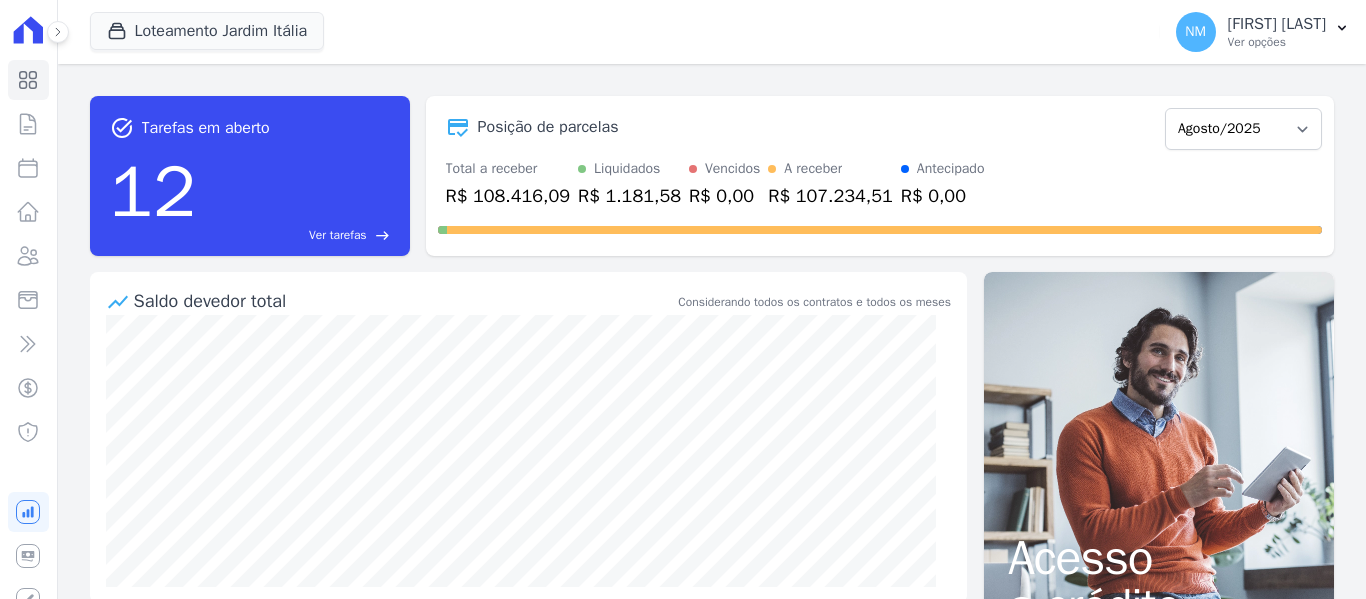 scroll, scrollTop: 0, scrollLeft: 0, axis: both 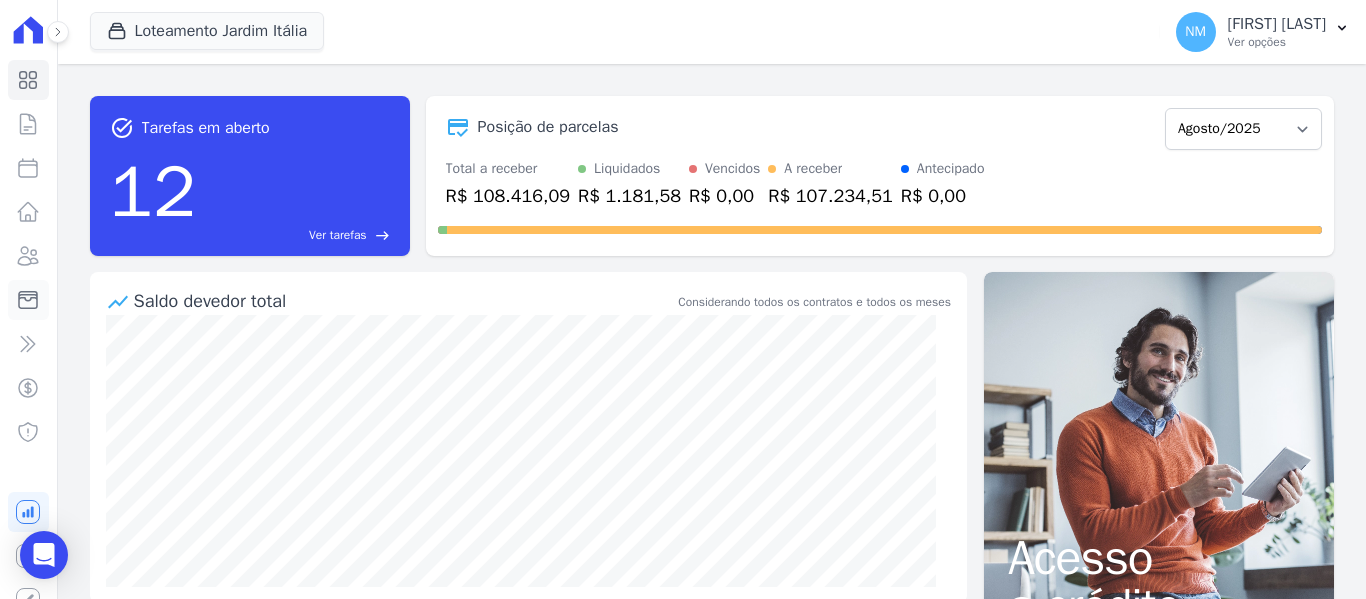 click 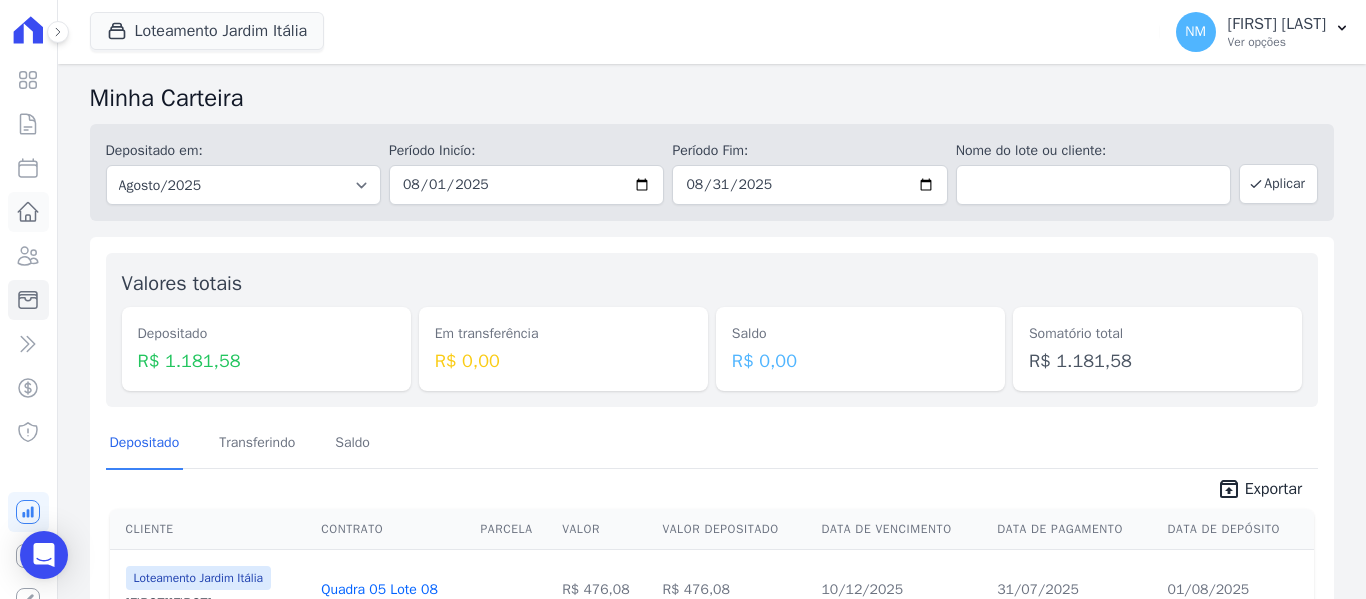 click 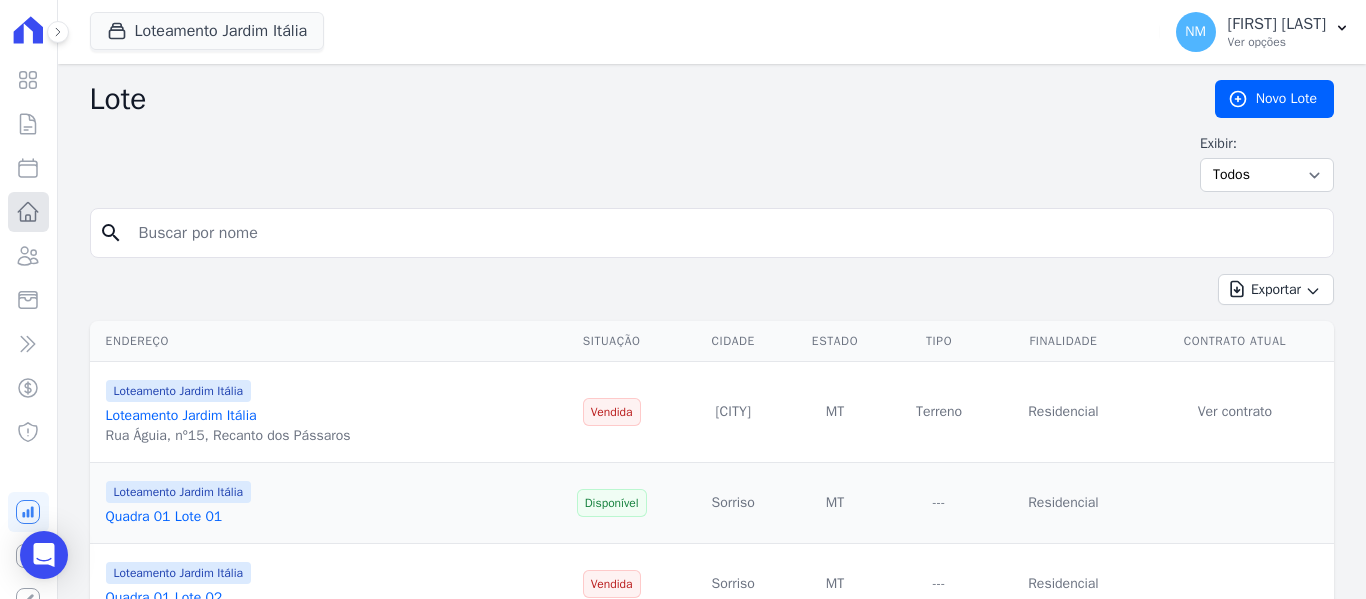 click on "Lotes" at bounding box center (28, 212) 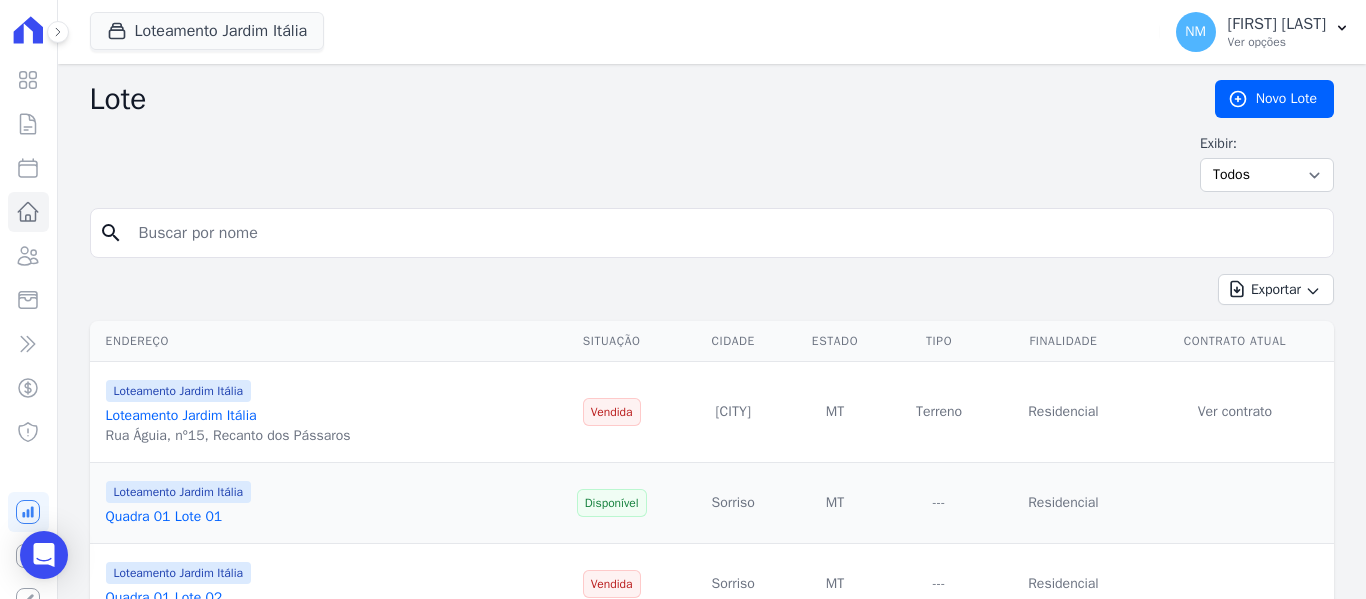 click on "Visão Geral
Contratos
Parcelas
Lotes
Clientes
Minha Carteira
Transferências
Crédito
Negativação" at bounding box center [28, 299] 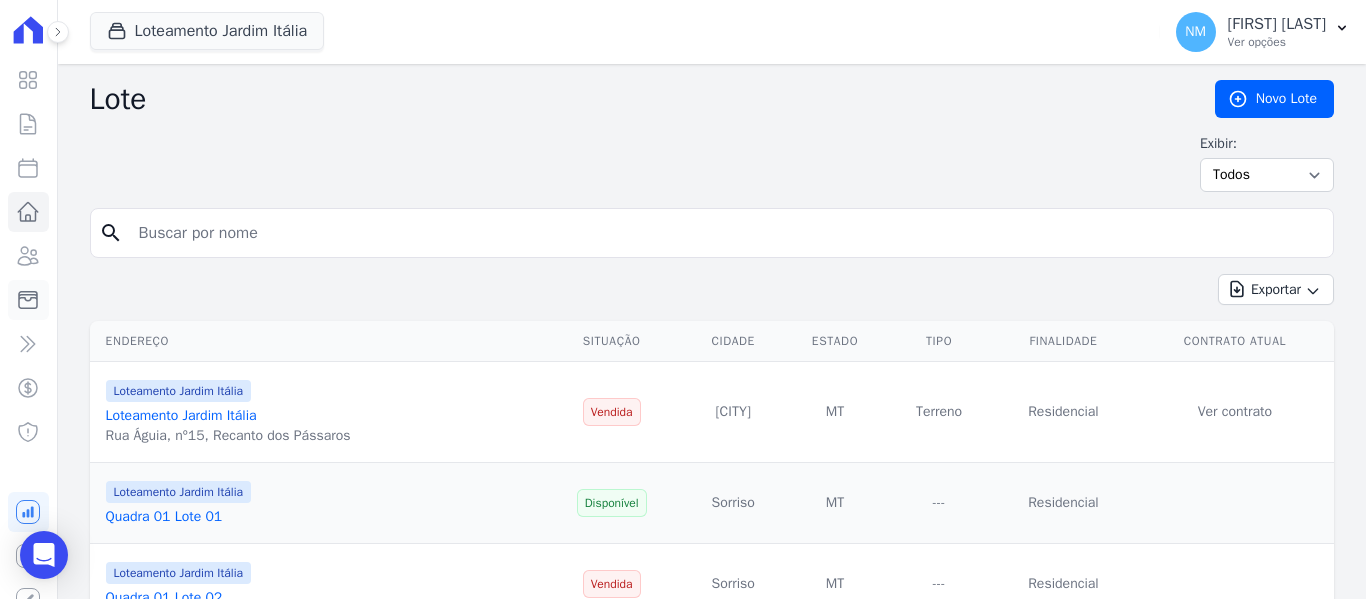 click on "Minha Carteira" at bounding box center (28, 300) 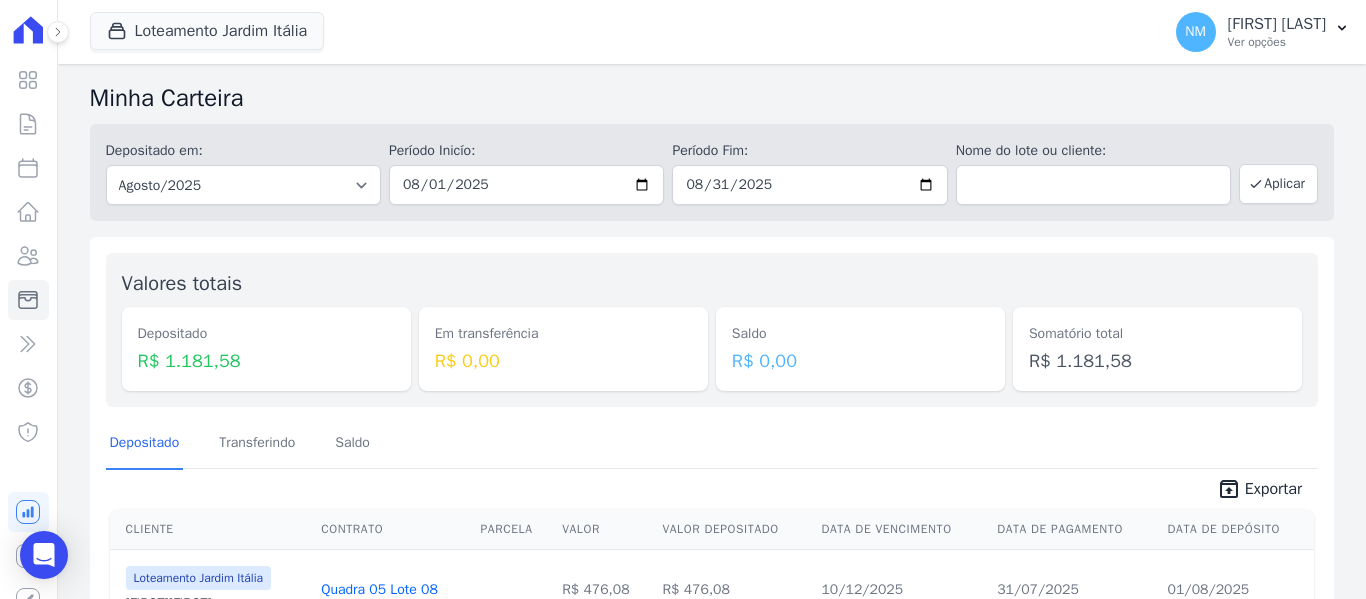 click on "Depositado
Transferindo
Saldo" at bounding box center [712, 443] 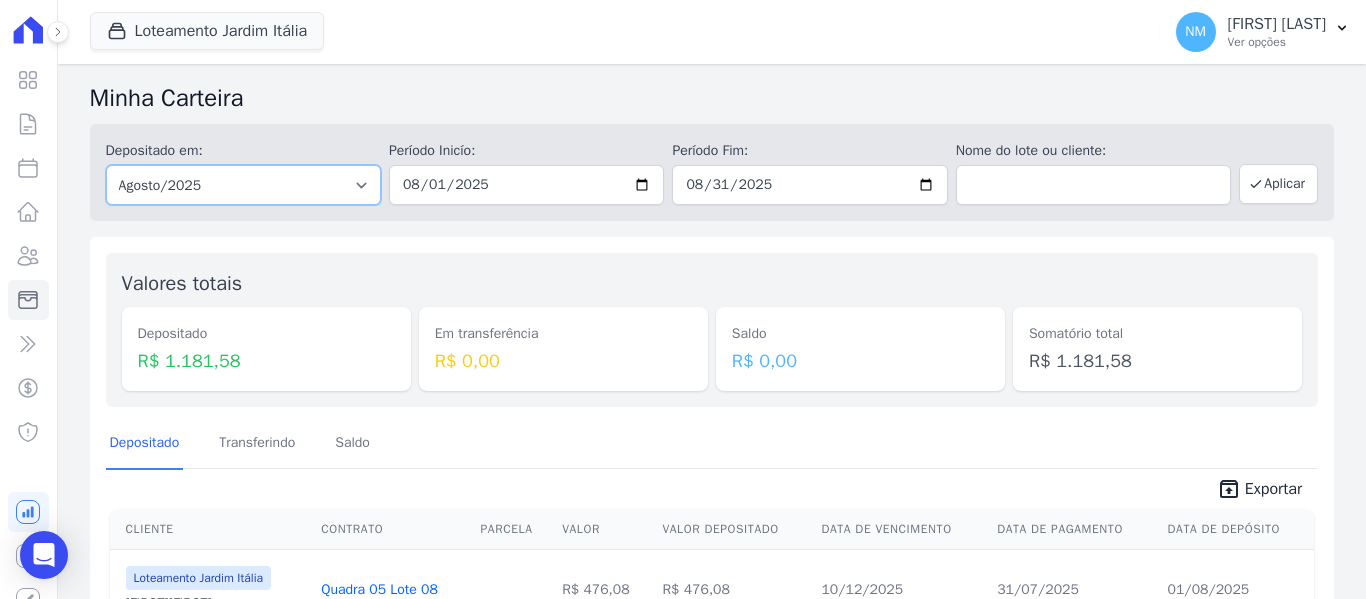 click on "Todos os meses
[MONTH]/2018
[MONTH]/2018
[MONTH]/2018
[MONTH]/2018
[MONTH]/2018
[MONTH]/2018
[MONTH]/2018
[MONTH]/2018
[MONTH]/2018
[MONTH]/2019
[MONTH]/2019
[MONTH]/2019
[MONTH]/2019
[MONTH]/2019
[MONTH]/2019
[MONTH]/2019
[MONTH]/2019
[MONTH]/2019
[MONTH]/2019
[MONTH]/2019
[MONTH]/2019
[MONTH]/2020
[MONTH]/2020
[MONTH]/2020
[MONTH]/2020
[MONTH]/2020
[MONTH]/2020
[MONTH]/2020
[MONTH]/2020
[MONTH]/2020
[MONTH]/2020
[MONTH]/2020
[MONTH]/2021
[MONTH]/2021
[MONTH]/2021
[MONTH]/2021
[MONTH]/2021
[MONTH]/2021
[MONTH]/2021
[MONTH]/2021
[MONTH]/2021
[MONTH]/2021
[MONTH]/2021
[MONTH]/2022
[MONTH]/2022
[MONTH]/2022
[MONTH]/2022
[MONTH]/2022
[MONTH]/2022
[MONTH]/2022
[MONTH]/2022
[MONTH]/2022
[MONTH]/2022
[MONTH]/2022
[MONTH]/2023
[MONTH]/2023
[MONTH]/2023
[MONTH]/2023
[MONTH]/2023
[MONTH]/2023
[MONTH]/2023
[MONTH]/2023
[MONTH]/2023
[MONTH]/2023
[MONTH]/2023" at bounding box center [243, 185] 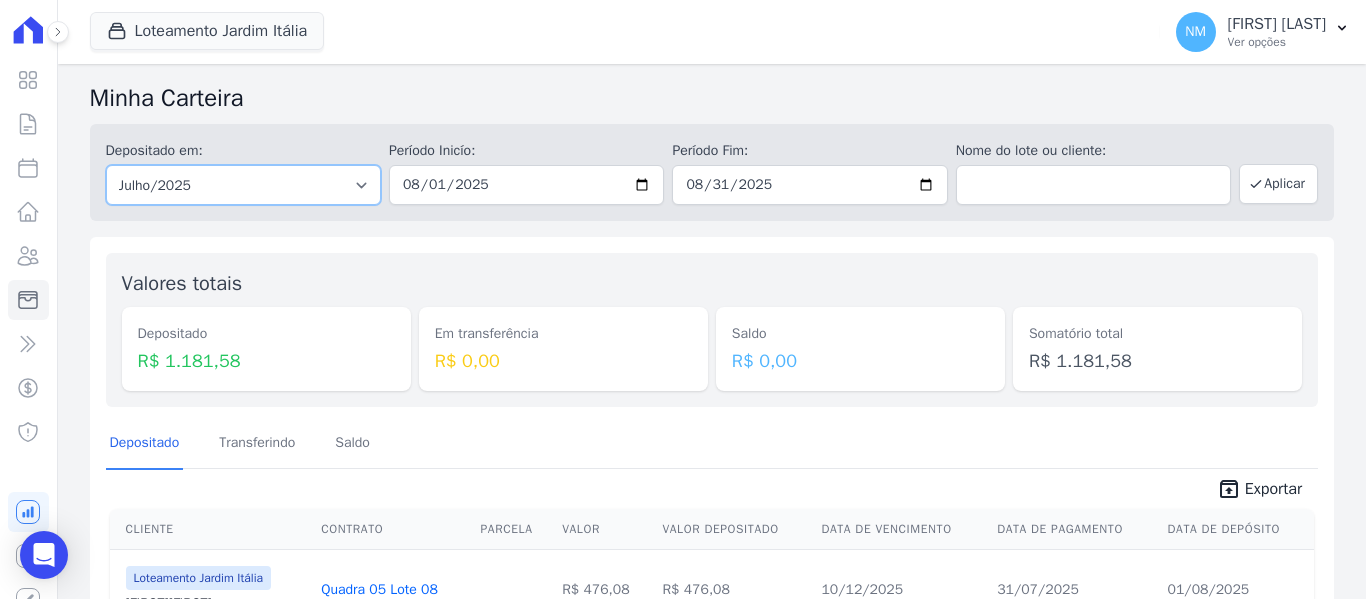 click on "Todos os meses
[MONTH]/2018
[MONTH]/2018
[MONTH]/2018
[MONTH]/2018
[MONTH]/2018
[MONTH]/2018
[MONTH]/2018
[MONTH]/2018
[MONTH]/2018
[MONTH]/2019
[MONTH]/2019
[MONTH]/2019
[MONTH]/2019
[MONTH]/2019
[MONTH]/2019
[MONTH]/2019
[MONTH]/2019
[MONTH]/2019
[MONTH]/2019
[MONTH]/2019
[MONTH]/2019
[MONTH]/2020
[MONTH]/2020
[MONTH]/2020
[MONTH]/2020
[MONTH]/2020
[MONTH]/2020
[MONTH]/2020
[MONTH]/2020
[MONTH]/2020
[MONTH]/2020
[MONTH]/2020
[MONTH]/2021
[MONTH]/2021
[MONTH]/2021
[MONTH]/2021
[MONTH]/2021
[MONTH]/2021
[MONTH]/2021
[MONTH]/2021
[MONTH]/2021
[MONTH]/2021
[MONTH]/2021
[MONTH]/2022
[MONTH]/2022
[MONTH]/2022
[MONTH]/2022
[MONTH]/2022
[MONTH]/2022
[MONTH]/2022
[MONTH]/2022
[MONTH]/2022
[MONTH]/2022
[MONTH]/2022
[MONTH]/2023
[MONTH]/2023
[MONTH]/2023
[MONTH]/2023
[MONTH]/2023
[MONTH]/2023
[MONTH]/2023
[MONTH]/2023
[MONTH]/2023
[MONTH]/2023
[MONTH]/2023" at bounding box center [243, 185] 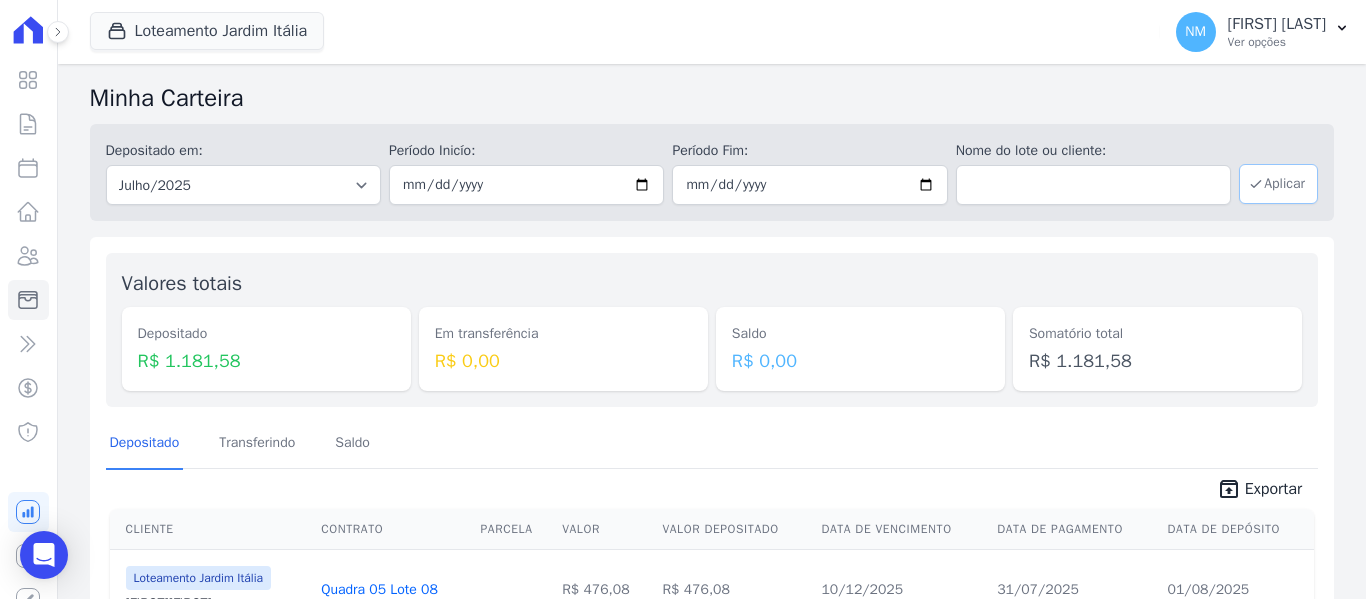 click on "Aplicar" at bounding box center (1278, 184) 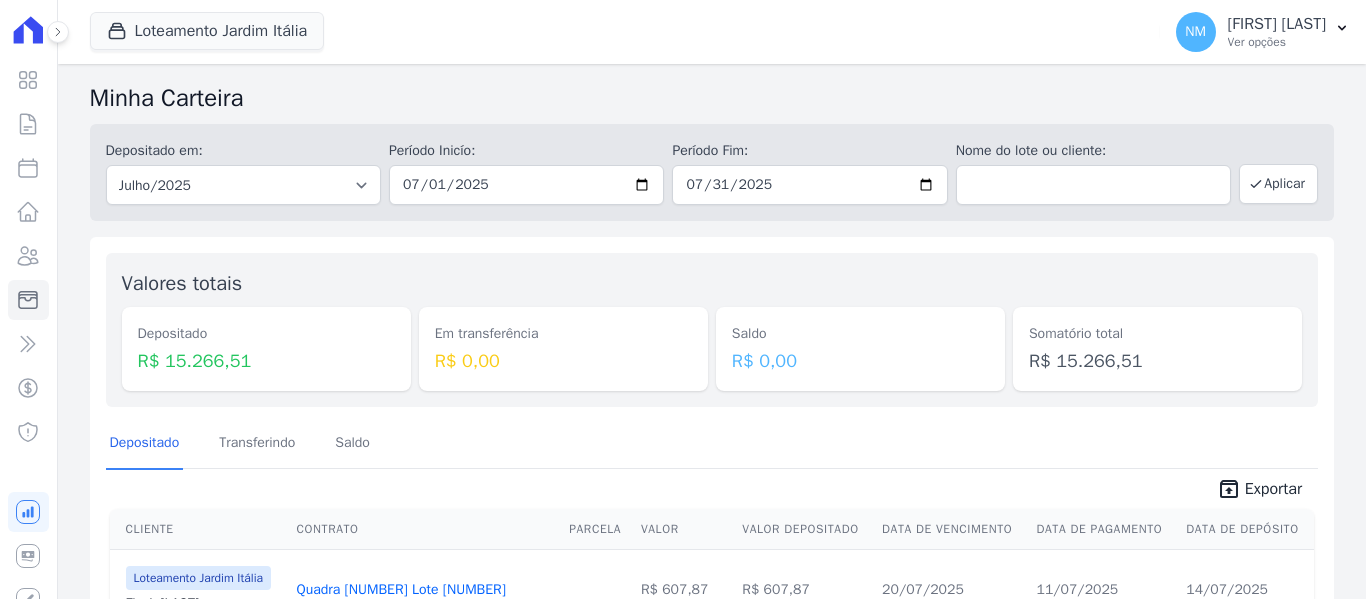 scroll, scrollTop: 0, scrollLeft: 0, axis: both 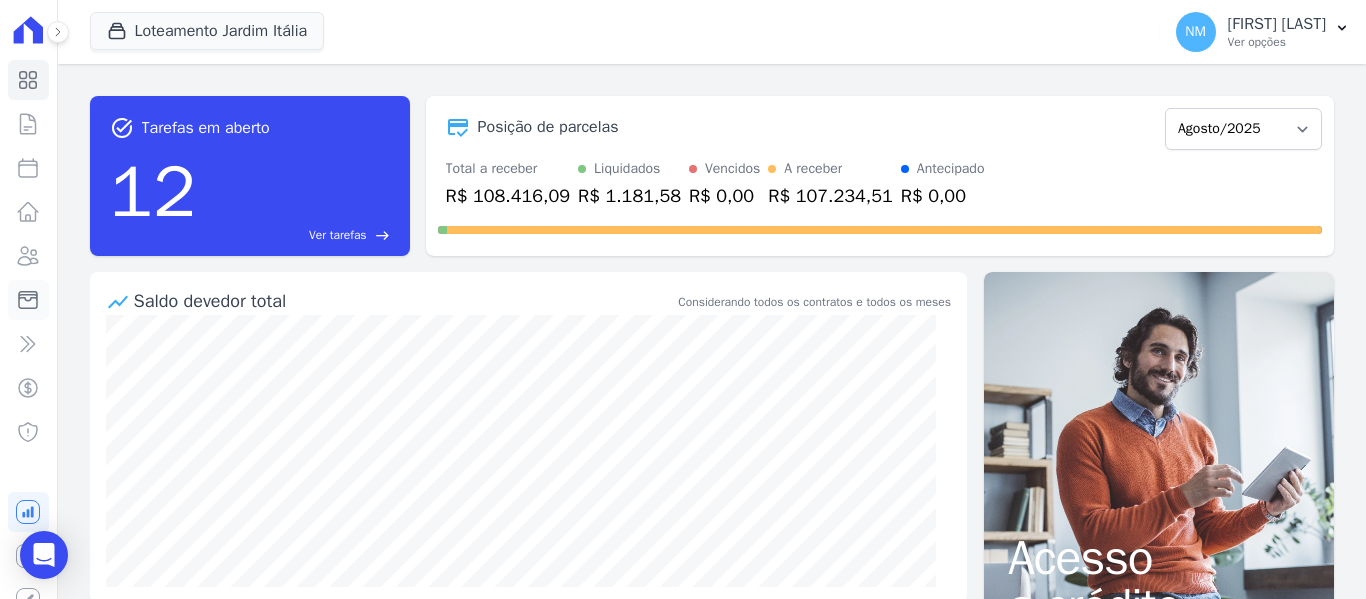 click 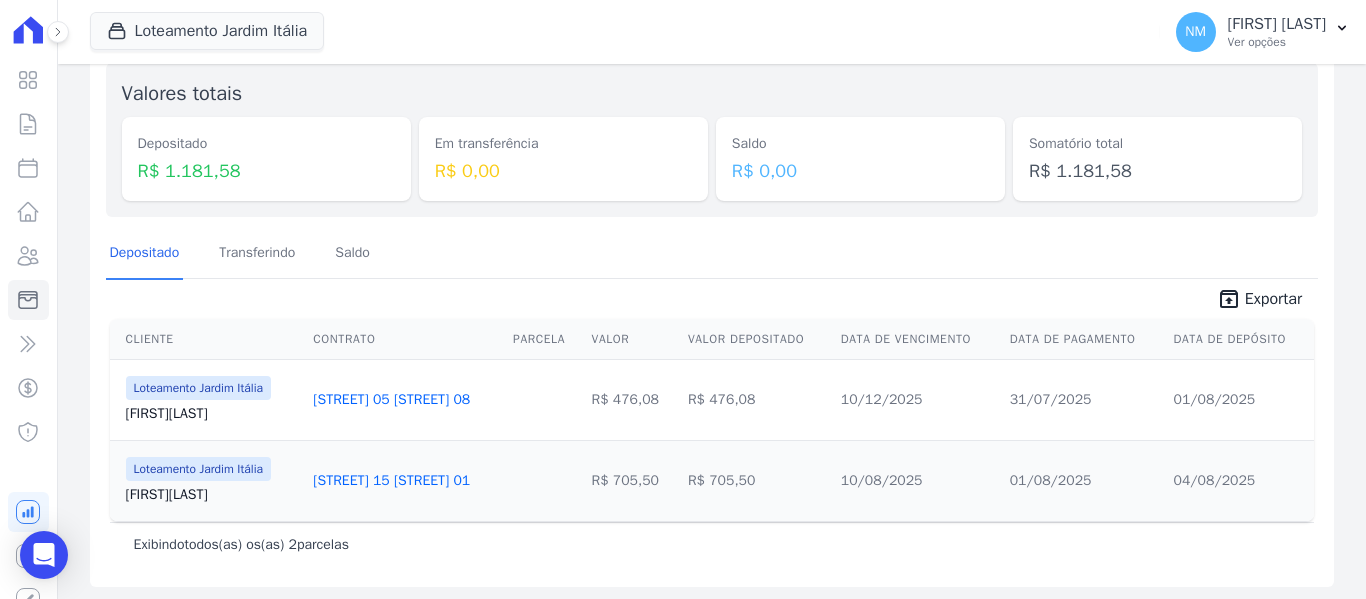 scroll, scrollTop: 194, scrollLeft: 0, axis: vertical 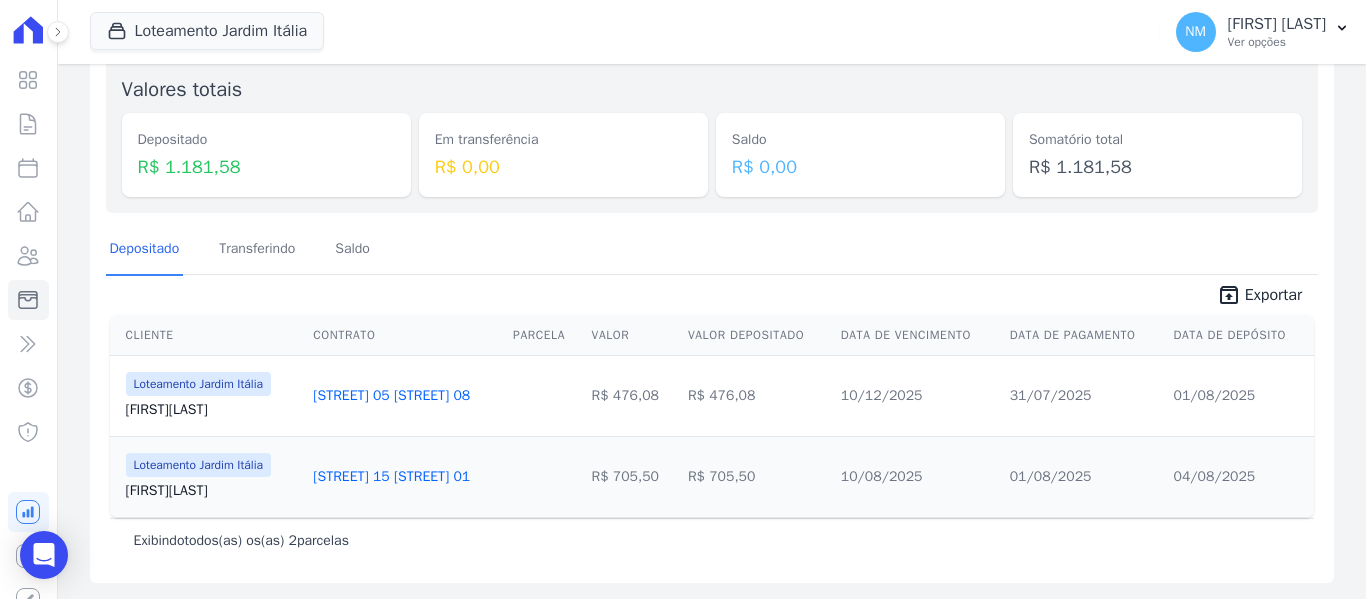 drag, startPoint x: 127, startPoint y: 411, endPoint x: 440, endPoint y: 406, distance: 313.03995 